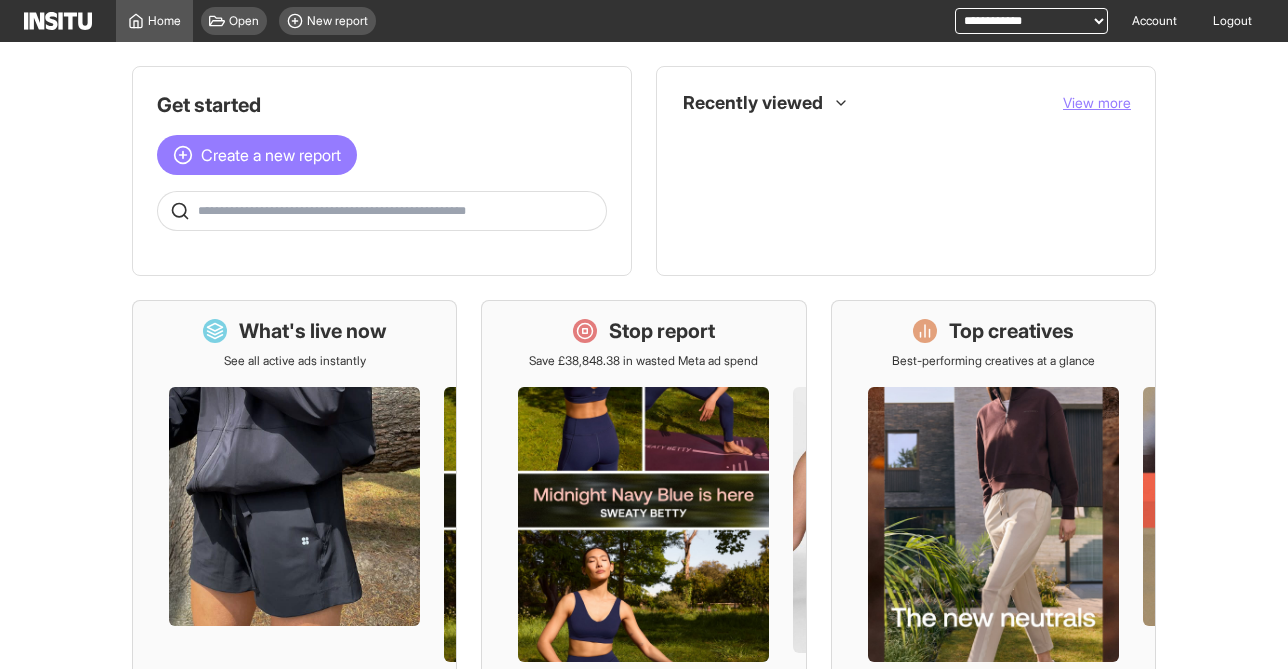 scroll, scrollTop: 0, scrollLeft: 0, axis: both 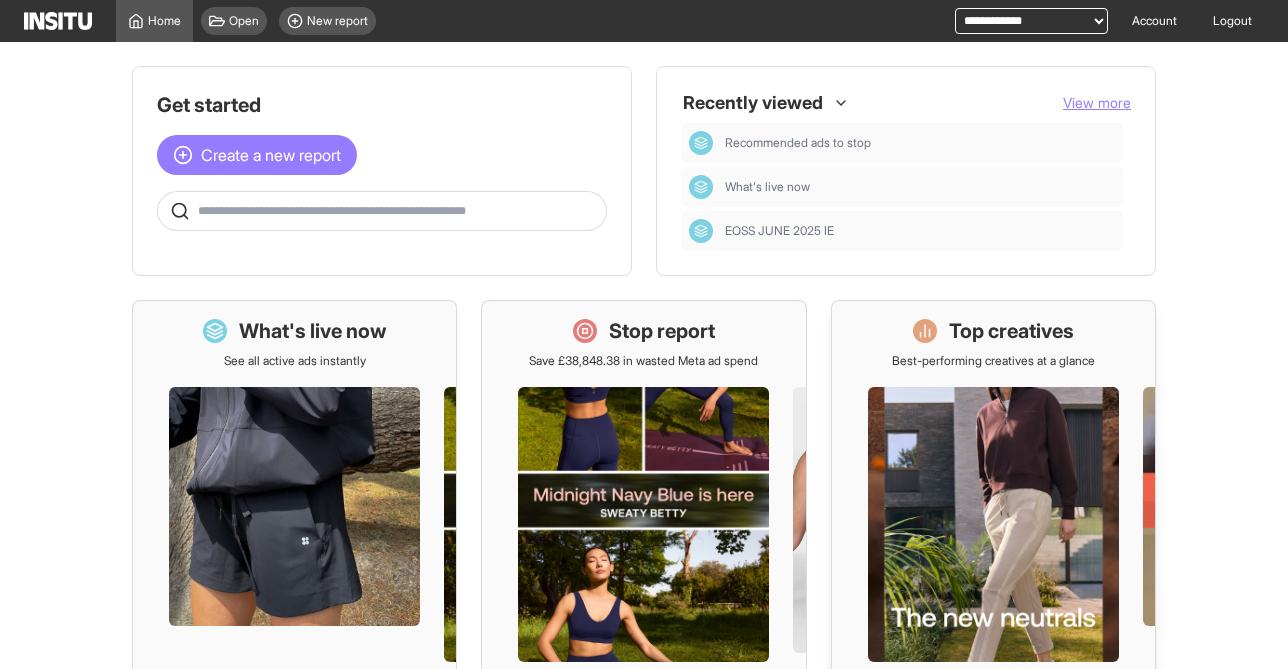 click at bounding box center (993, 547) 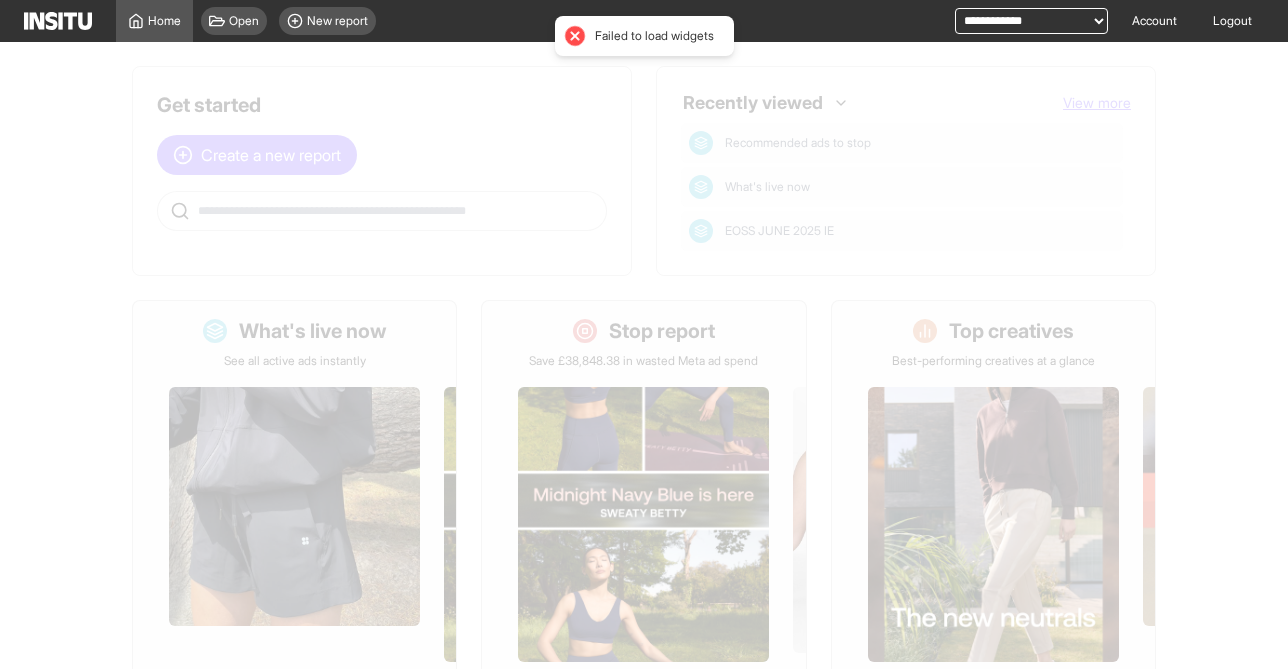 click on "**********" at bounding box center [1031, 21] 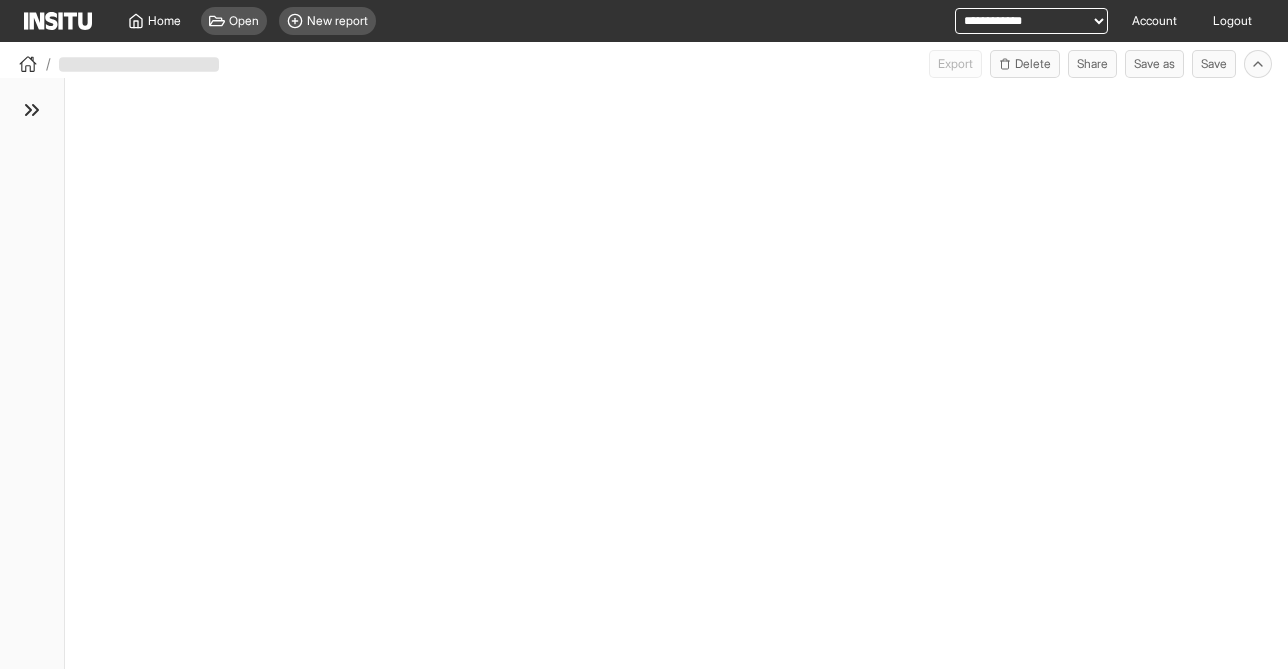 select on "**********" 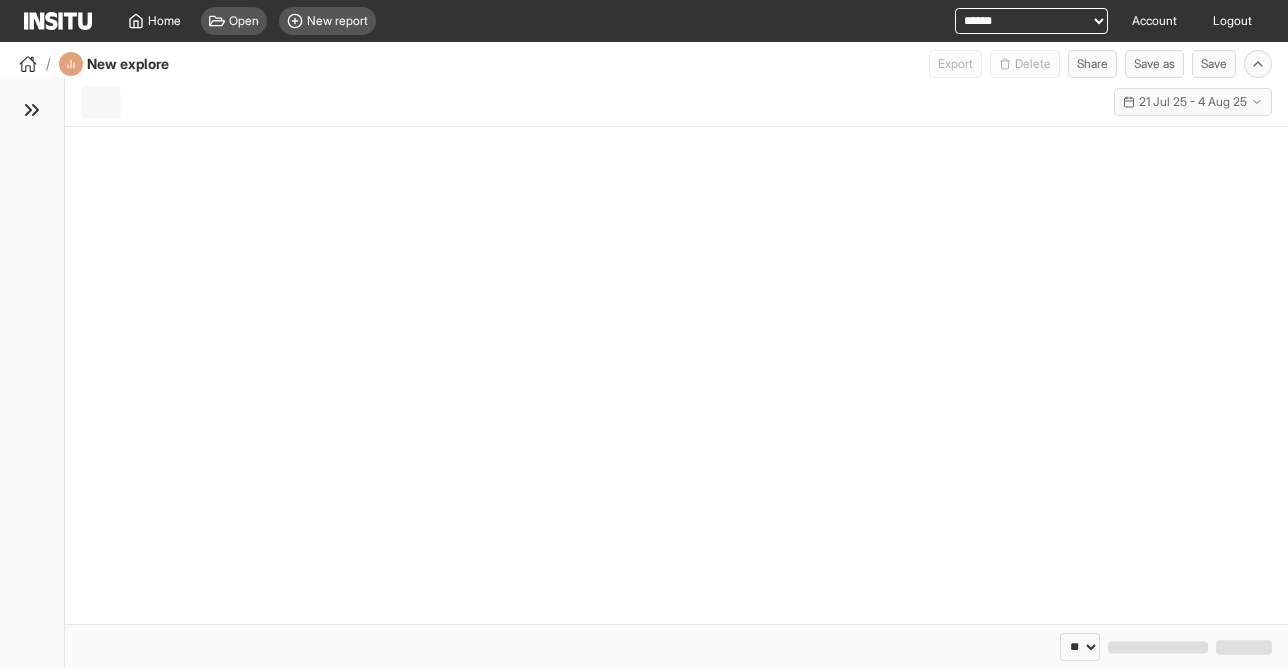 select on "**" 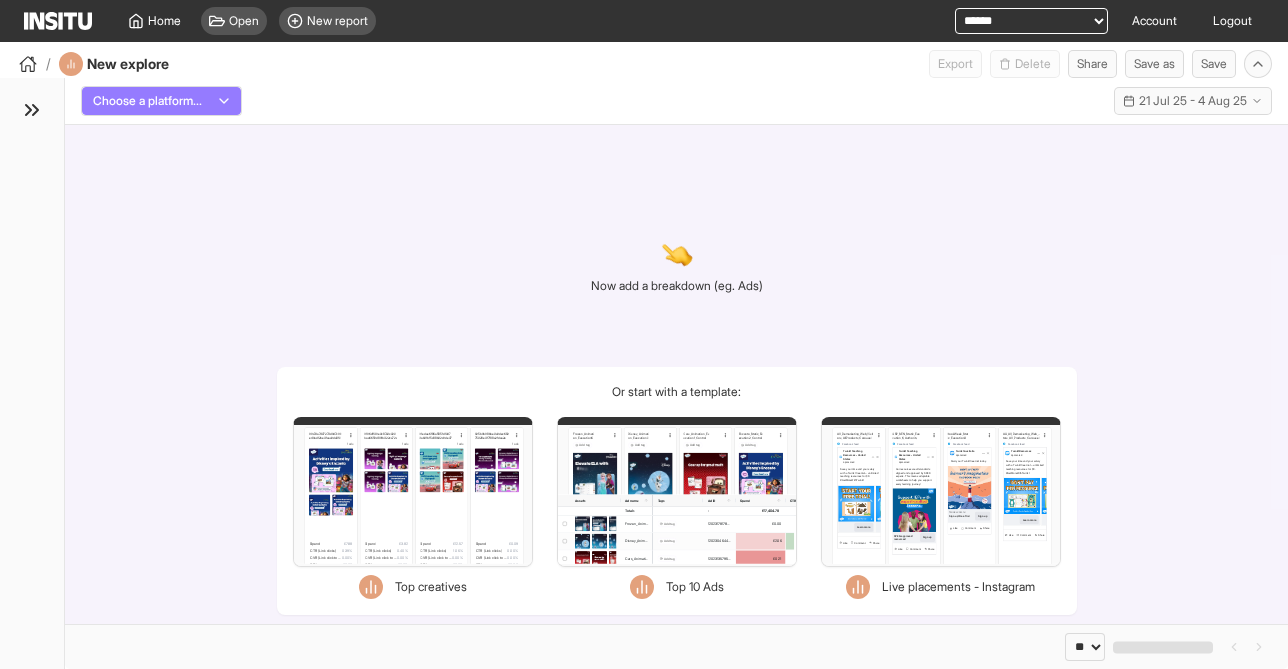 click on "Choose a platform..." at bounding box center [161, 101] 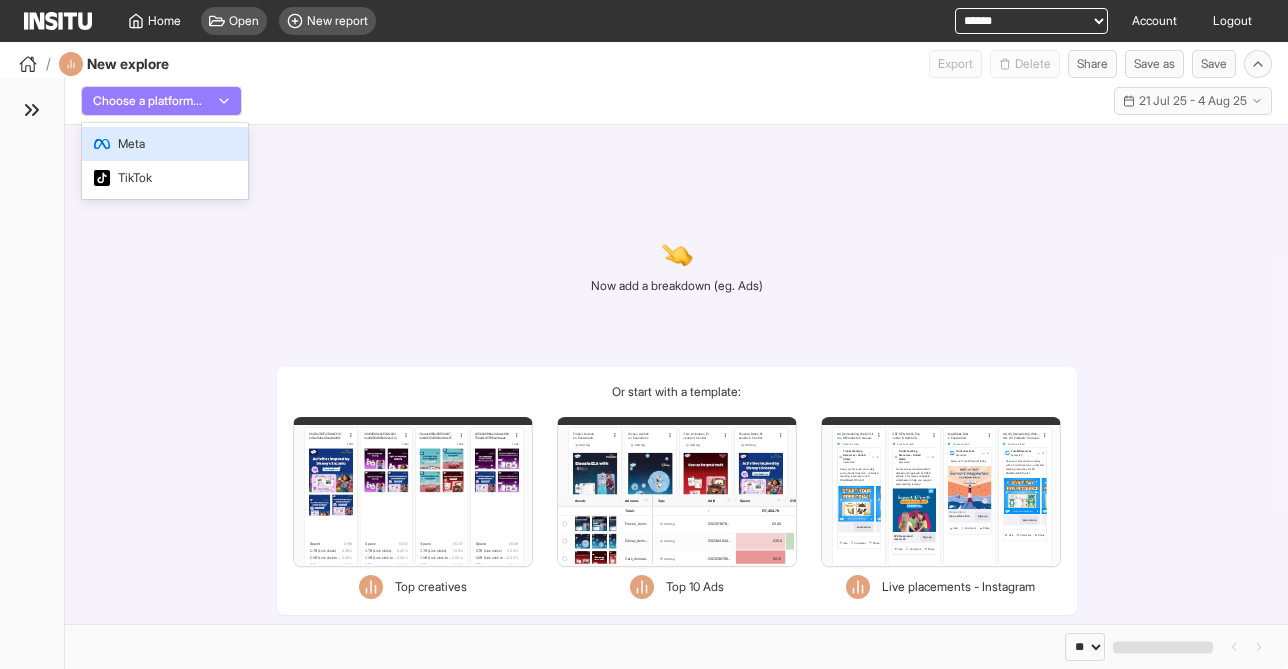click on "Meta" at bounding box center (165, 144) 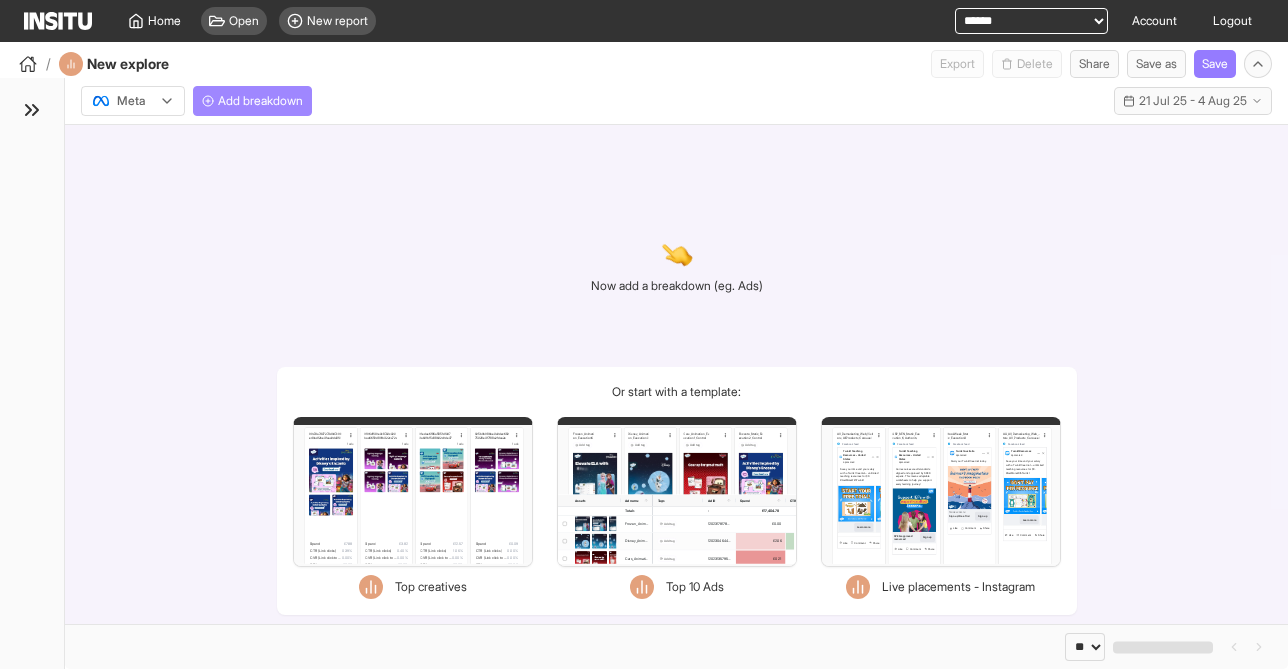 click on "Add breakdown" at bounding box center [260, 101] 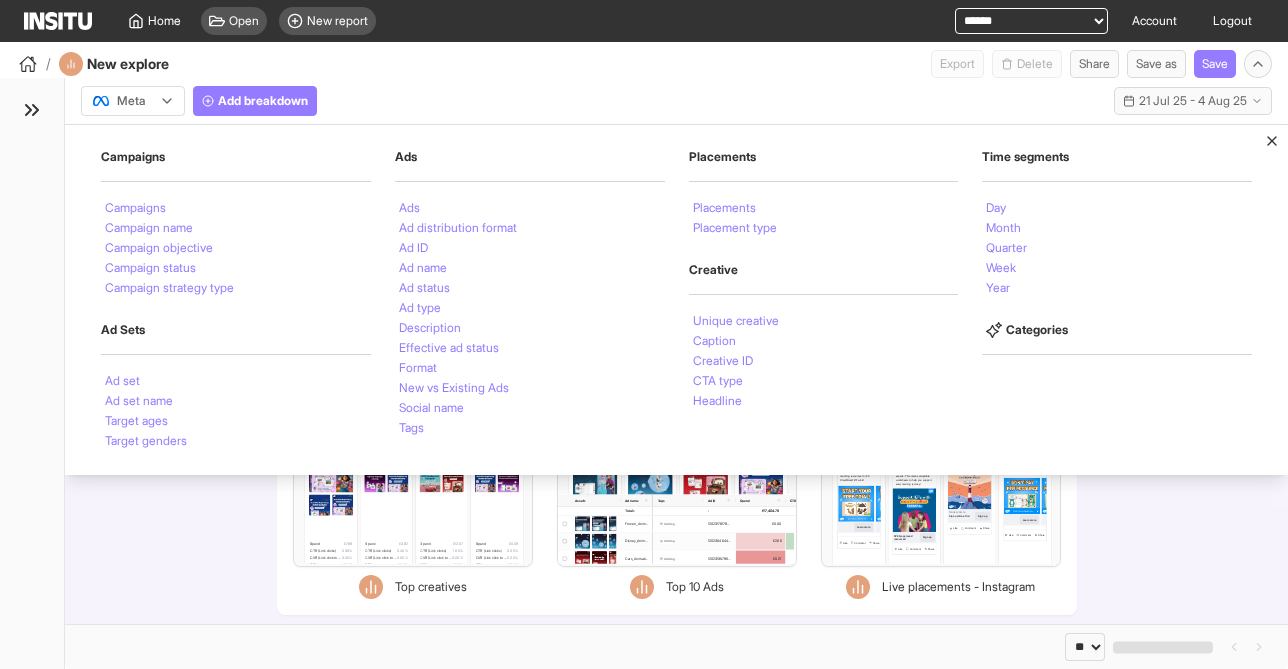 click on "Meta Add breakdown Campaigns Campaigns Campaign name Campaign objective Campaign status Campaign strategy type Ad Sets Ad set Ad set name Target ages Target genders Ads Ads Ad distribution format Ad ID Ad name Ad status Ad type Description Effective ad status Format New vs Existing Ads Social name Tags Placements Placements Placement type Creative Unique creative Caption Creative ID CTA type Headline Time segments Day Month Quarter Week Year Categories Mon 21 Jul - Mon 4 Aug, 2025 21 Jul 25 - 4 Aug 25" at bounding box center (676, 97) 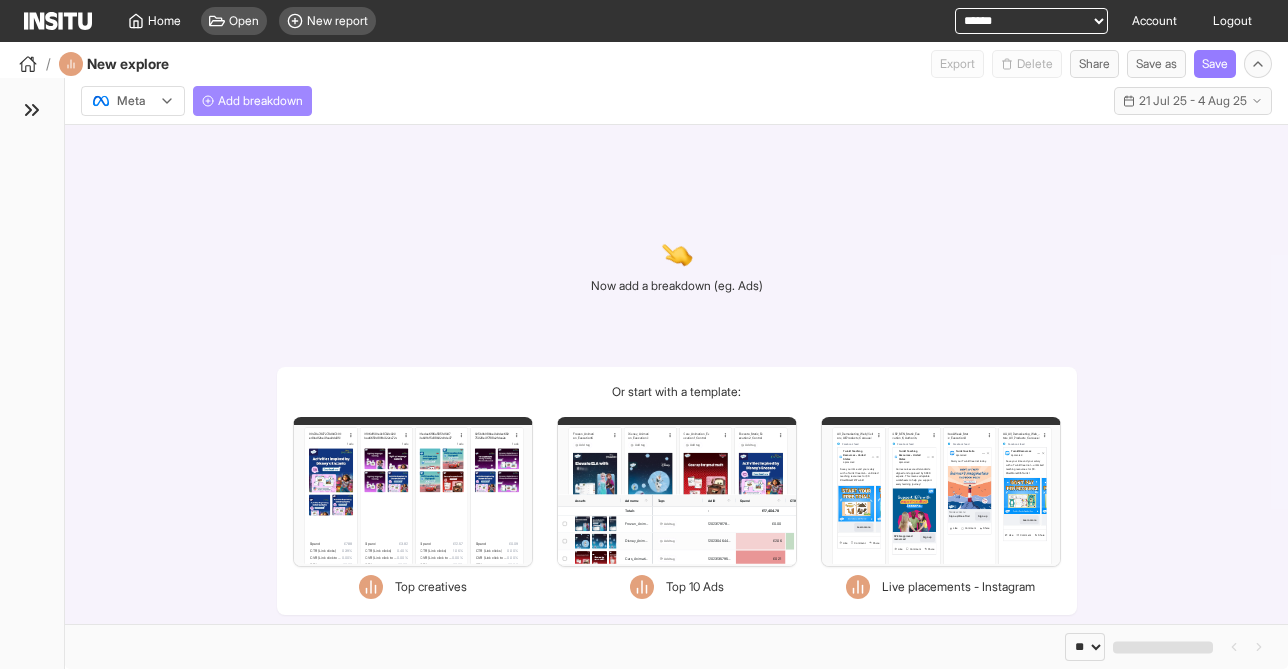 click on "Add breakdown" at bounding box center (260, 101) 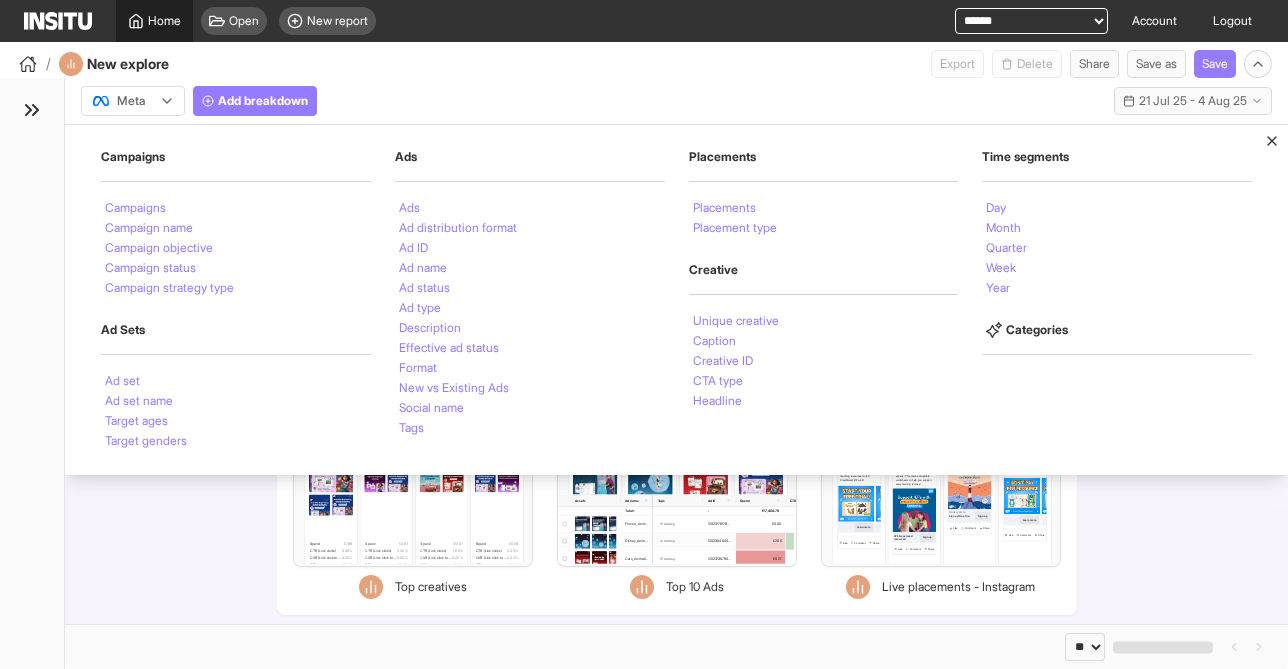 click on "Home" at bounding box center (154, 21) 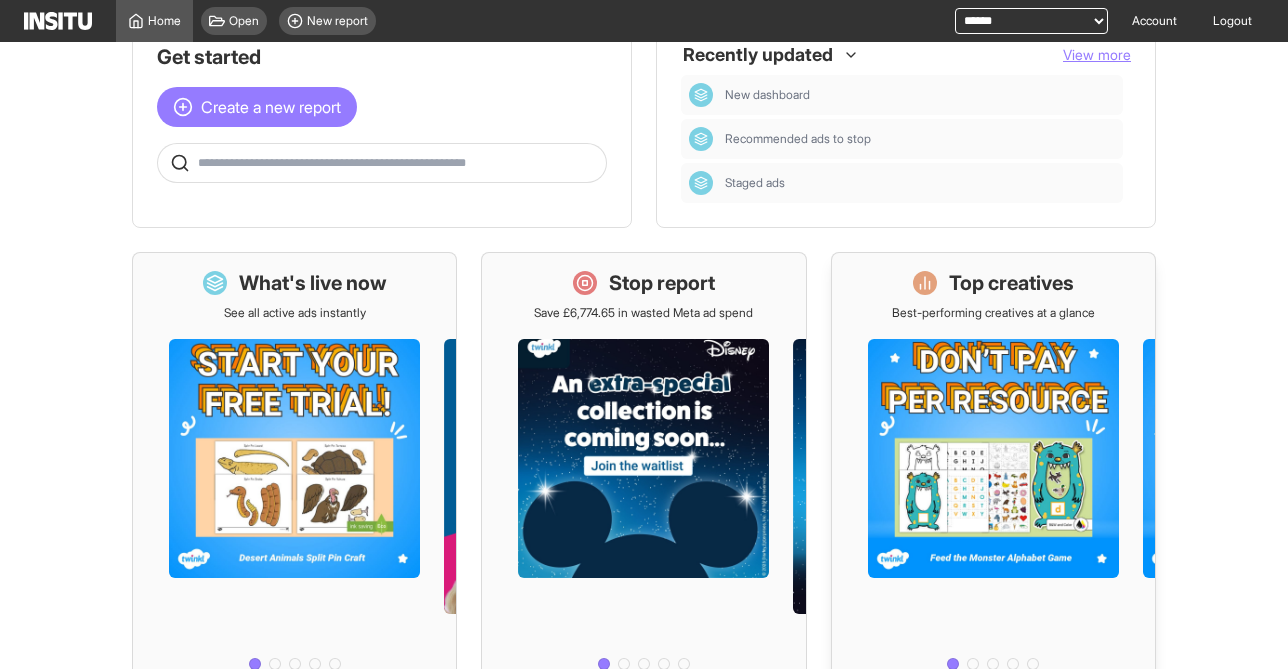 scroll, scrollTop: 71, scrollLeft: 0, axis: vertical 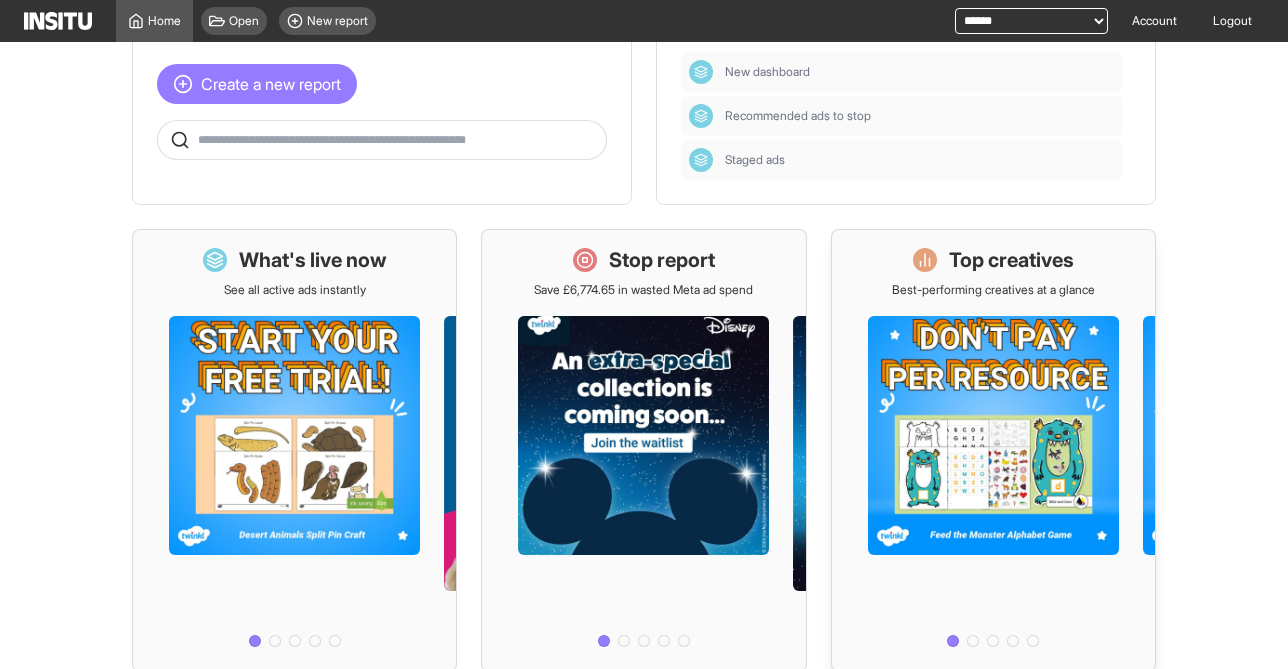 click at bounding box center [993, 476] 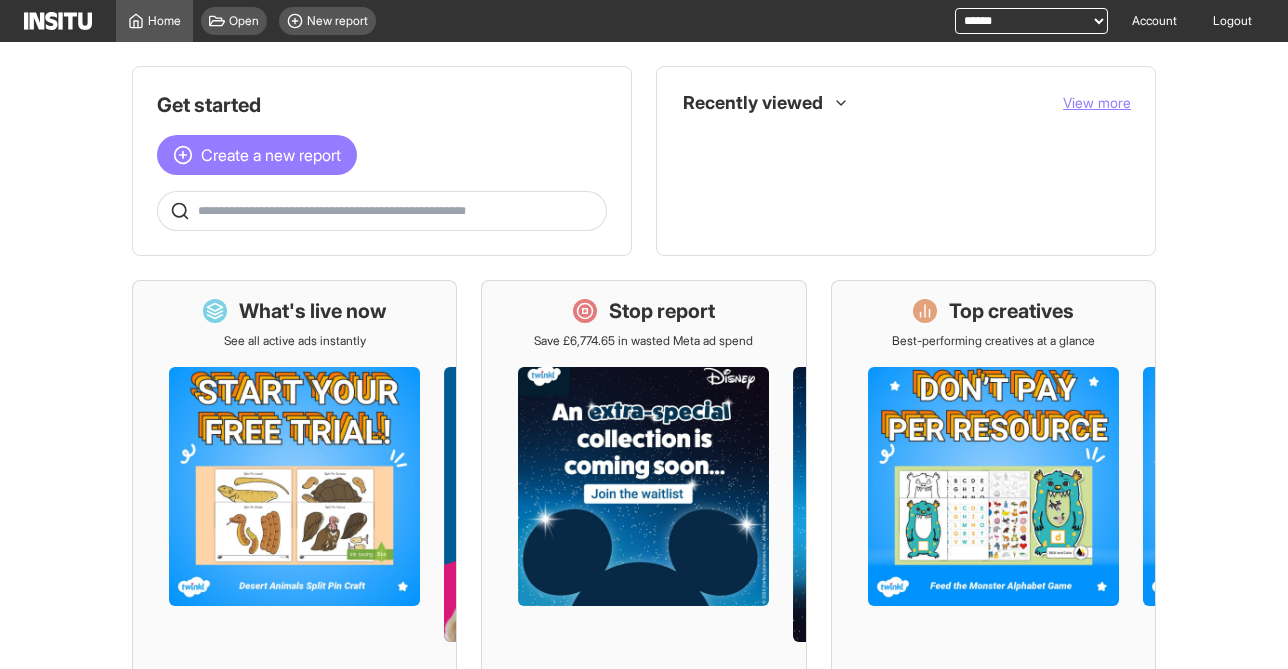 scroll, scrollTop: 0, scrollLeft: 0, axis: both 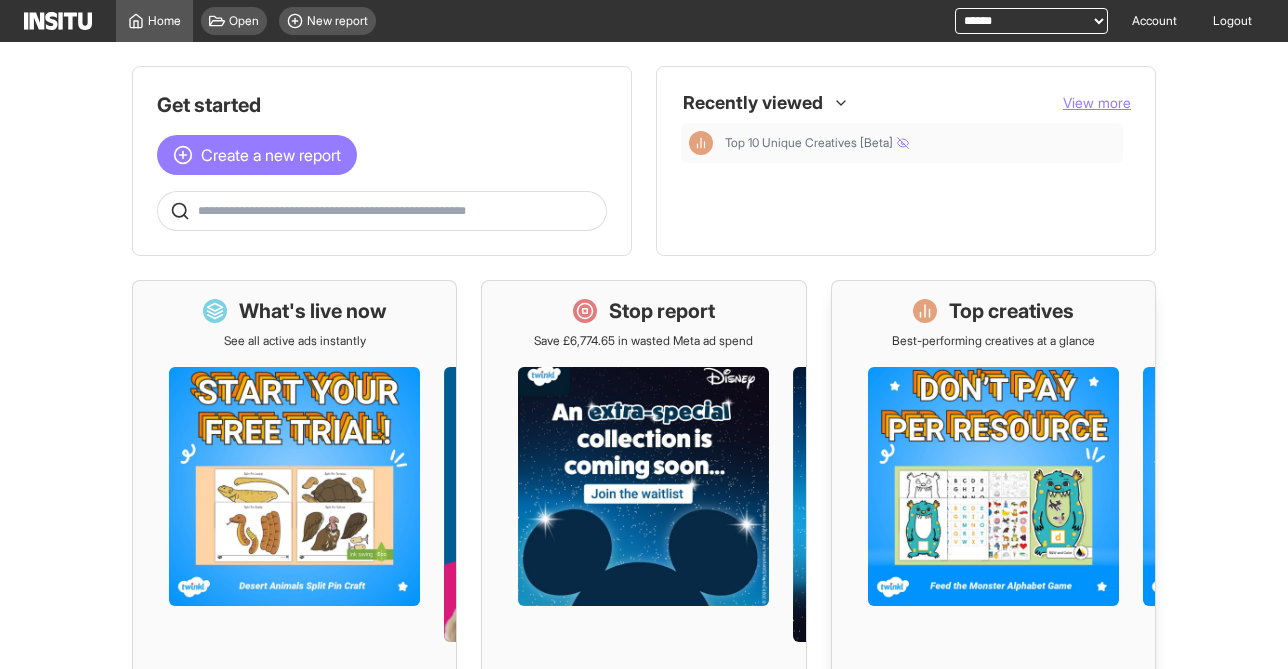 click on "Top creatives" at bounding box center [1011, 311] 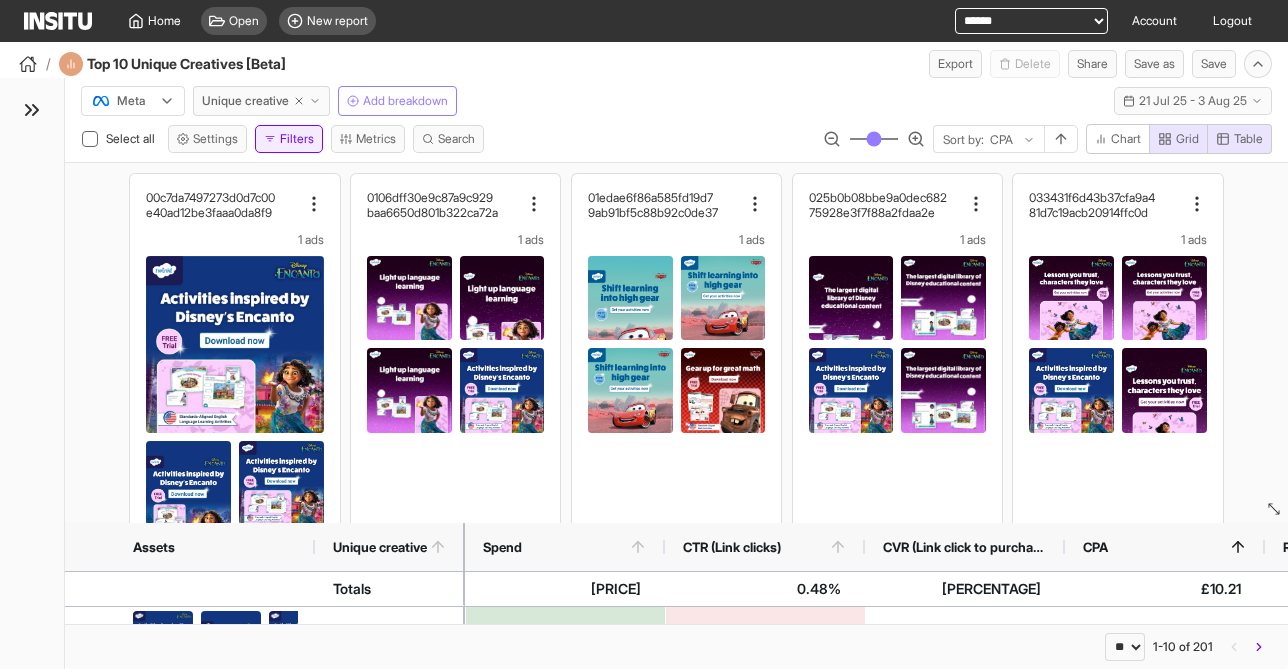 click on "Filters" at bounding box center [289, 139] 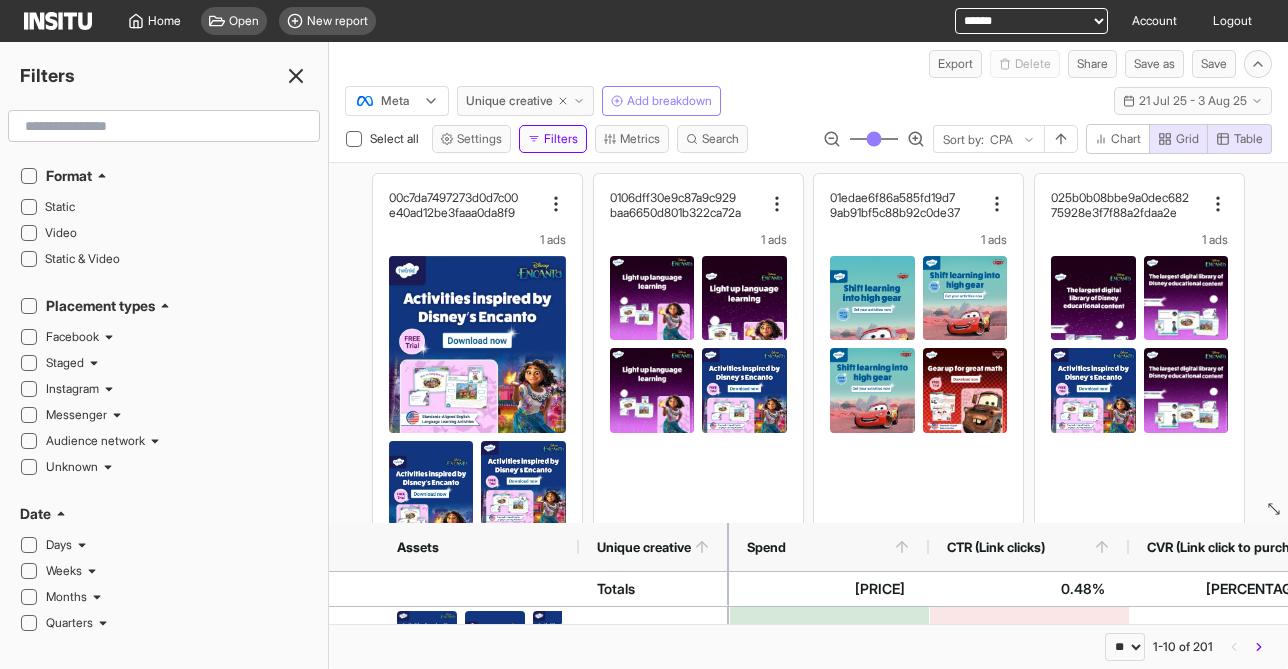 click at bounding box center [164, 126] 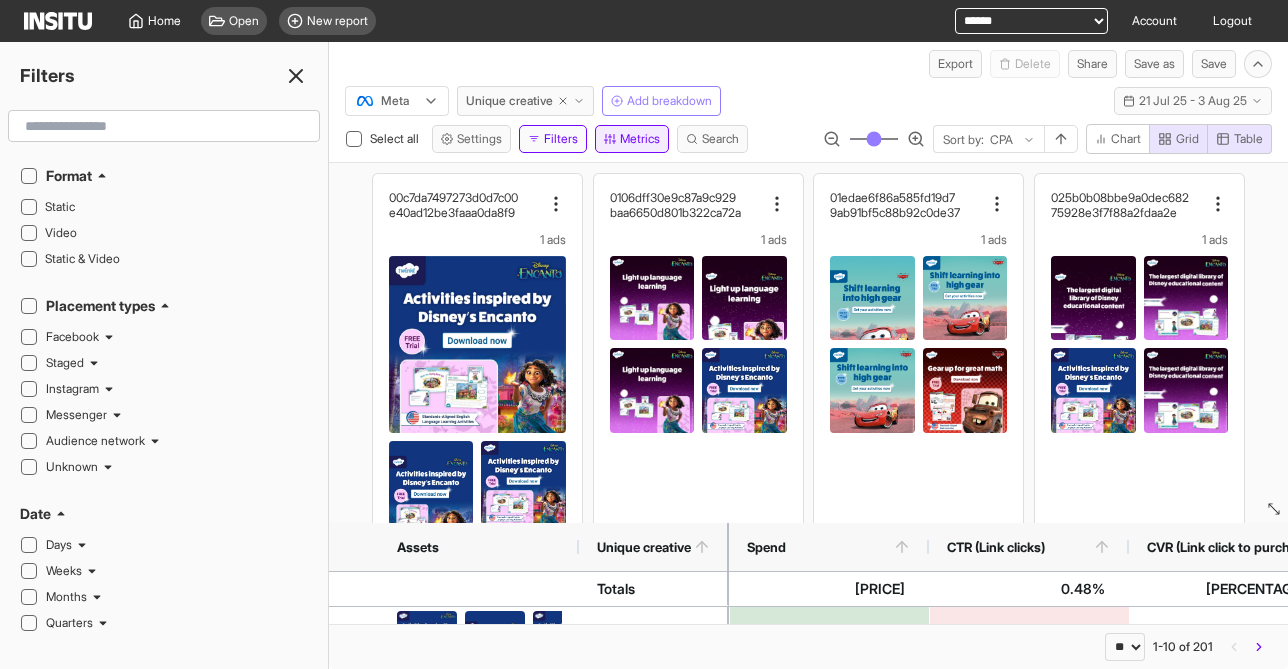 click on "Metrics" at bounding box center [632, 139] 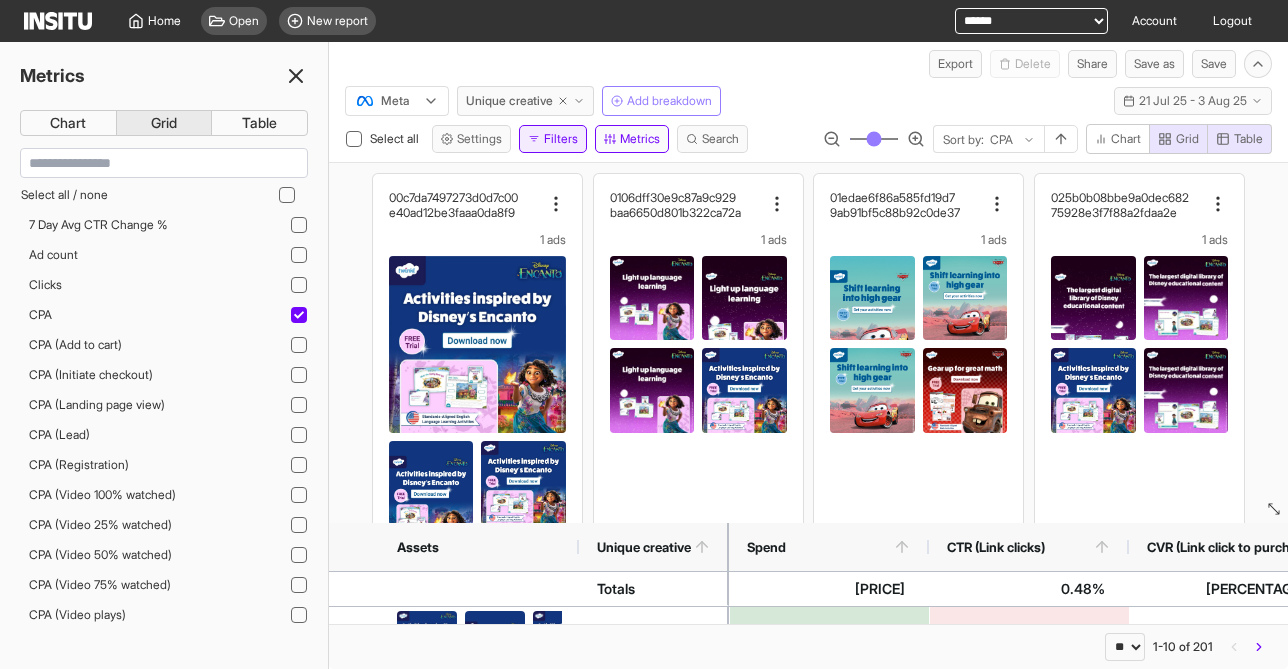 click on "Filters" at bounding box center (553, 139) 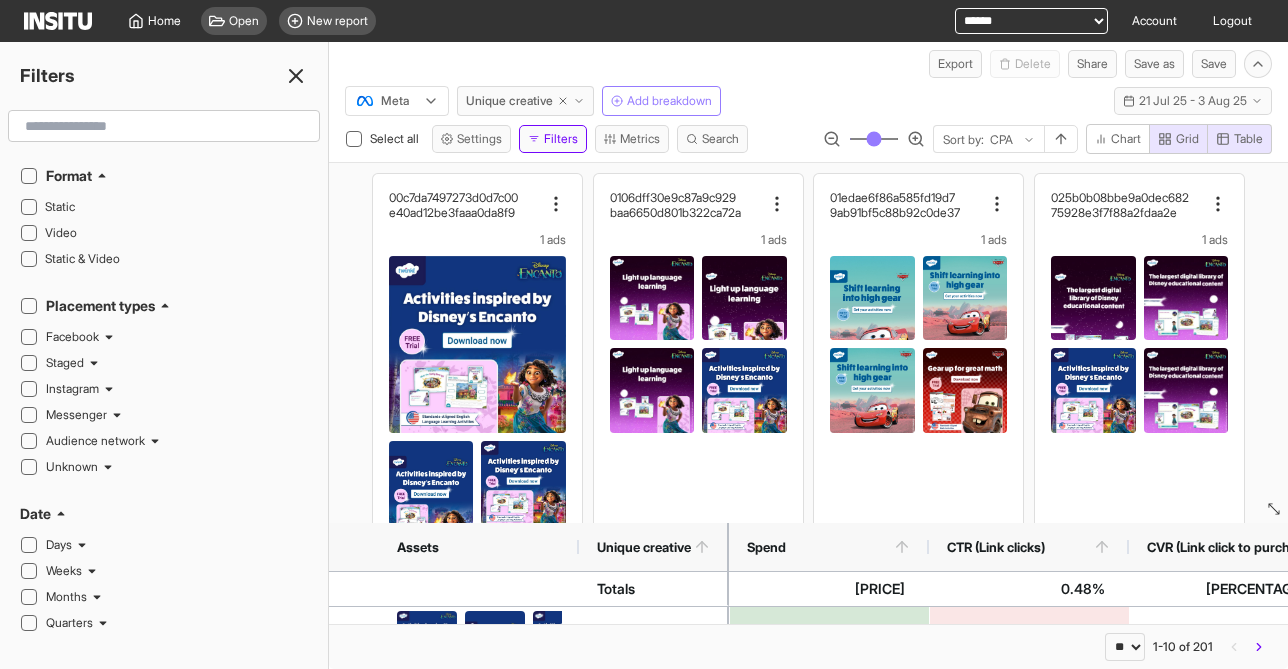 click on "Filters Format Static Video Static & Video Placement types Facebook Search Groups feed Instream video Feed Instant article Stories Reels Right hand column Video feeds Reels overlay Marketplace Biz disco feed Staged Staged Instagram Reels Stories Reels overlay Explore Feed Profile feed Explore grid home Search Messenger Stories Inbox Audience network Classic Rewarded video Unknown Unknown Date Days 21 Jul 2025 22 Jul 2025 23 Jul 2025 24 Jul 2025 25 Jul 2025 26 Jul 2025 27 Jul 2025 28 Jul 2025 29 Jul 2025 30 Jul 2025 31 Jul 2025 01 Aug 2025 02 Aug 2025 03 Aug 2025 Weeks Week 30, 2025 Week 31, 2025 Months July 2025 August 2025 Quarters Q3, 2025 Years 2025 Tags Untagged Metrics Spend Impressions Clicks CPM CTR (Clicks) CTR (Link clicks) CVR (Link click to purchase) CPC CPC (Link clicks) Purchases CPA CPA (Video view 3s) CPA (Initiate checkout) CPA (Registration) CPA (Lead) CPA (Add to cart) Thumbstop rate 3s ROAS Purchase value Link clicks Landing page view CPA (Landing page view) Video plays CPA (Video plays) Ad" at bounding box center [164, 355] 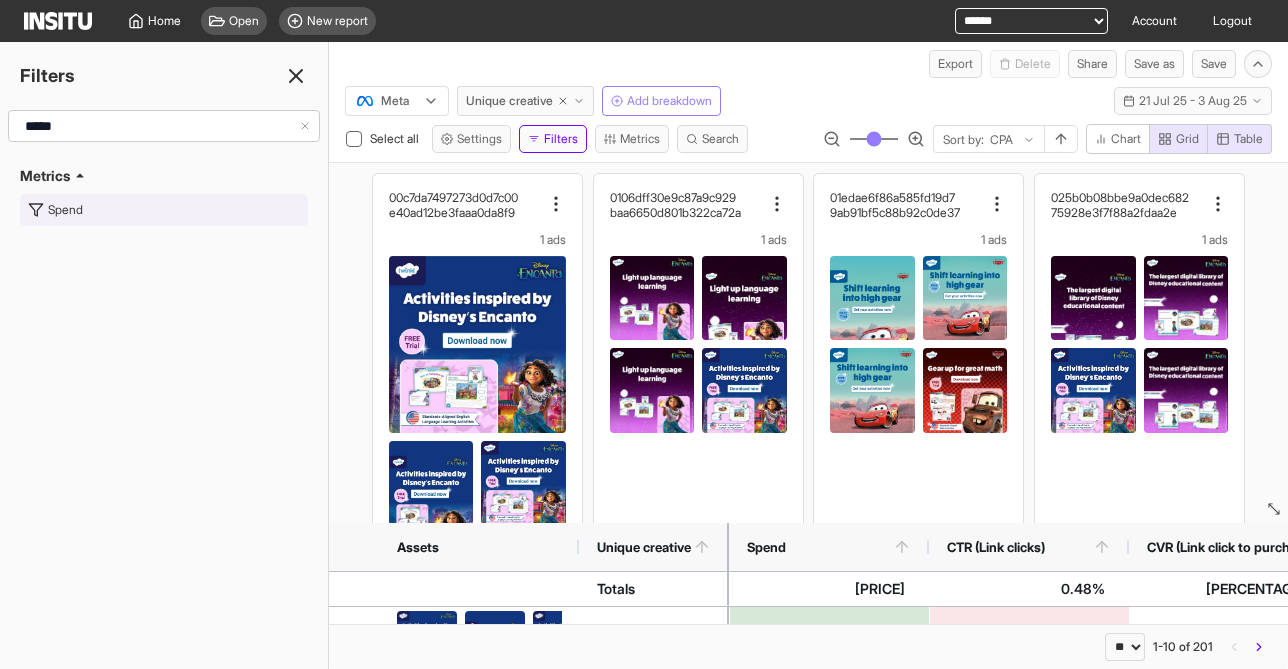 type on "*****" 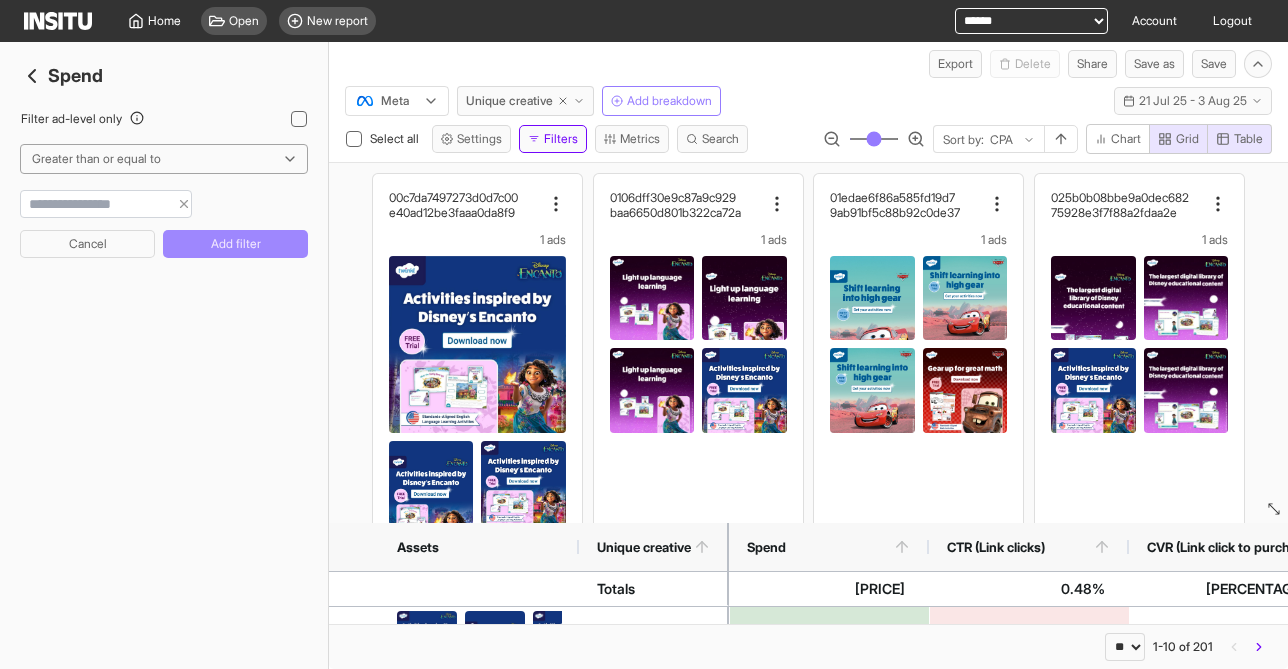 type on "***" 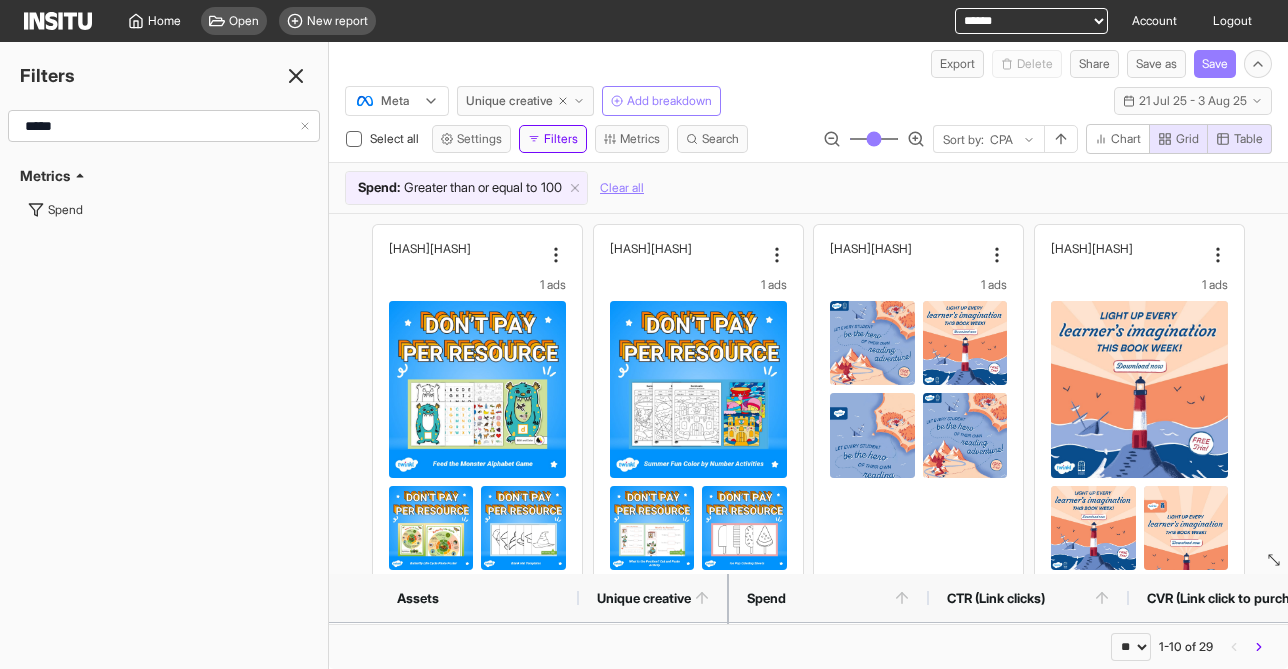 drag, startPoint x: 312, startPoint y: 59, endPoint x: 664, endPoint y: 30, distance: 353.1926 